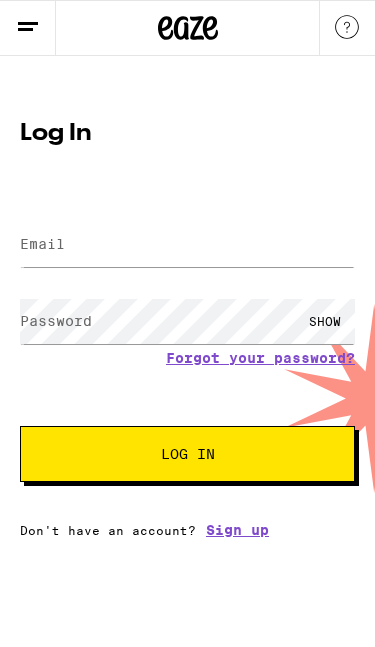 scroll, scrollTop: 0, scrollLeft: 0, axis: both 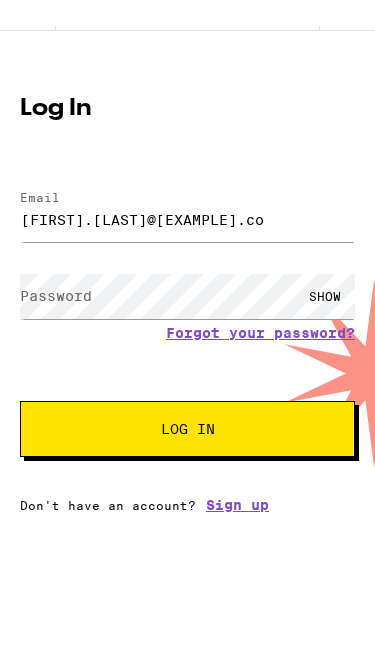 click on "Password" at bounding box center (56, 321) 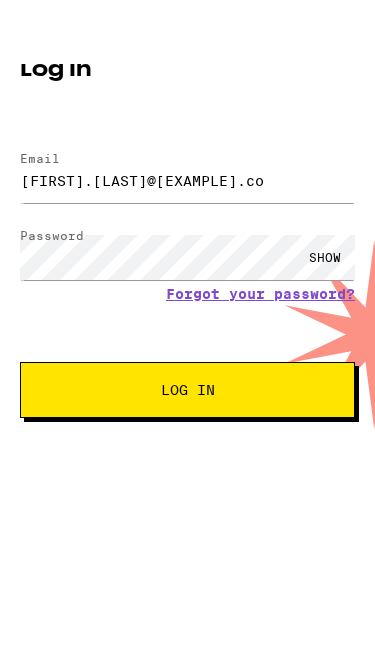 click on "Log In" at bounding box center (187, 454) 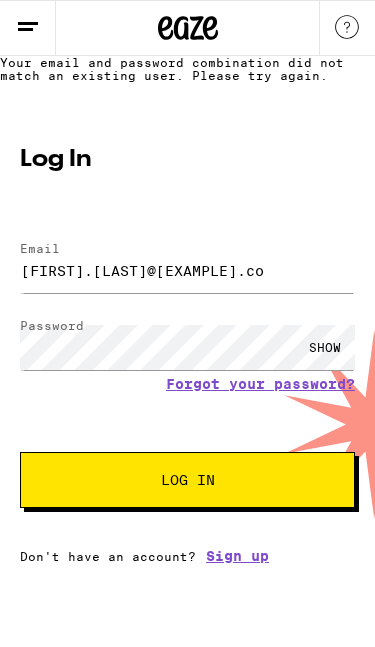 click on "SHOW" at bounding box center [325, 347] 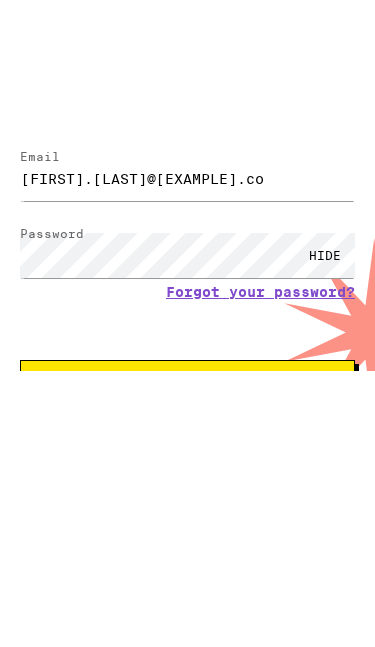 click on "Log In" at bounding box center (187, 480) 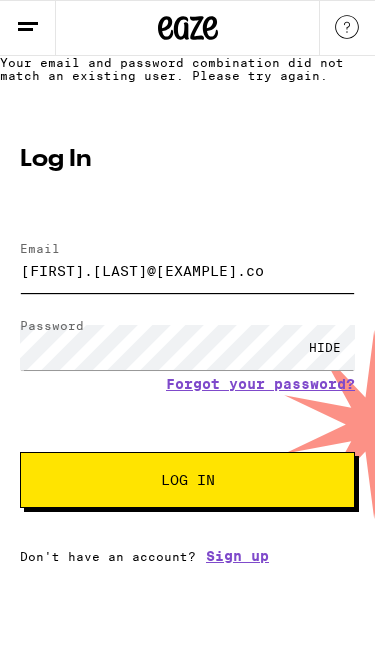 click on "[FIRST].[LAST]@[EXAMPLE].co" at bounding box center [187, 270] 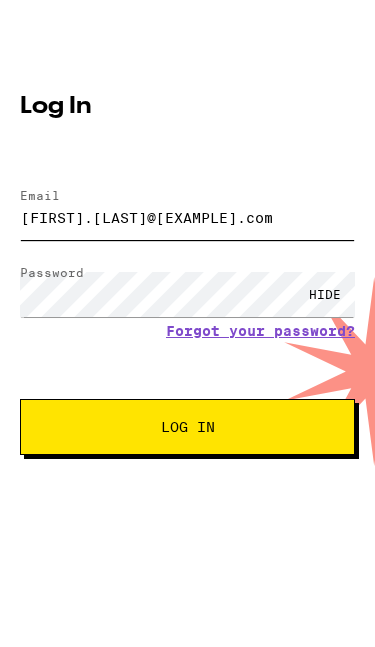 type on "[FIRST].[LAST]@[EXAMPLE].com" 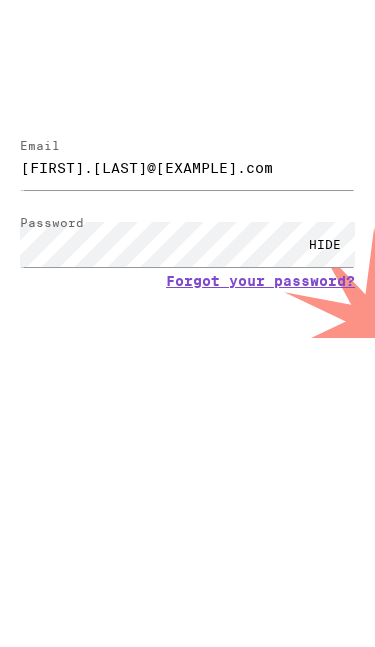 click on "Log In" at bounding box center [188, 480] 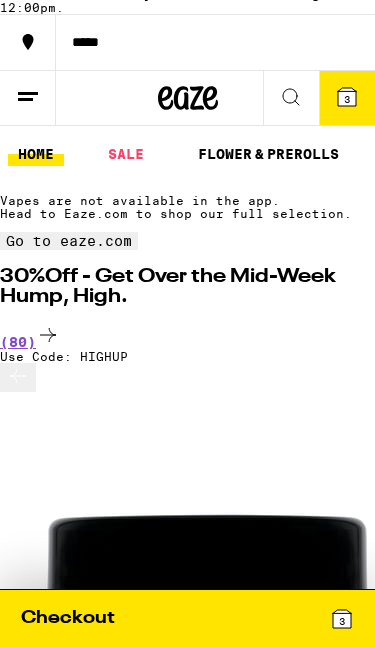 scroll, scrollTop: 0, scrollLeft: 0, axis: both 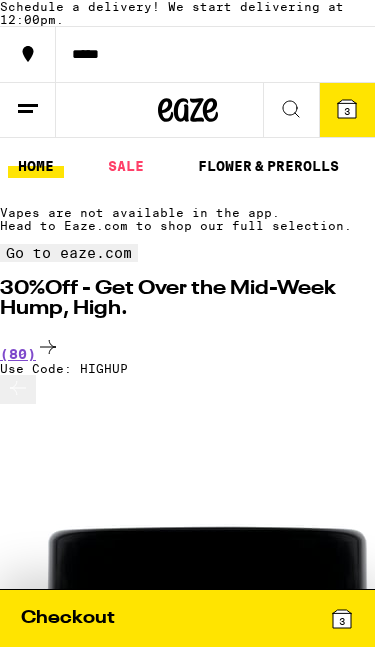 click 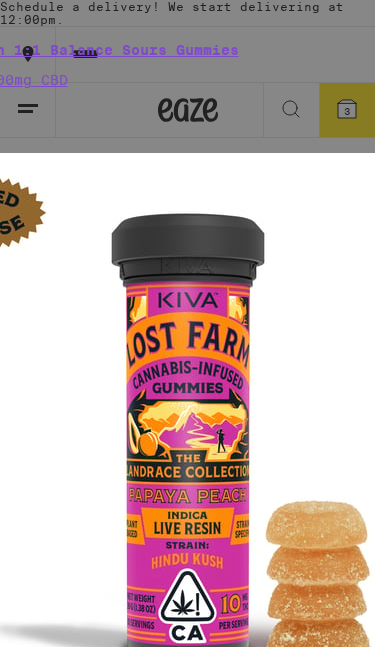 click on "Orchard" at bounding box center [-20, -205] 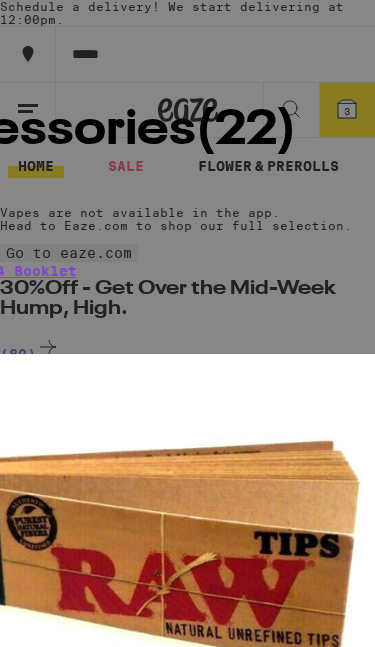 scroll, scrollTop: 0, scrollLeft: 0, axis: both 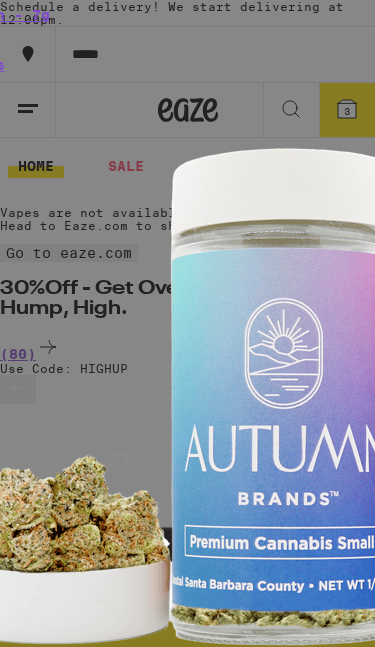 type on "Autu" 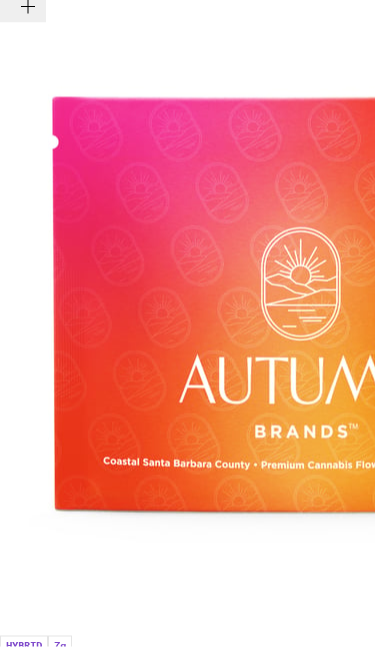 scroll, scrollTop: 1707, scrollLeft: 0, axis: vertical 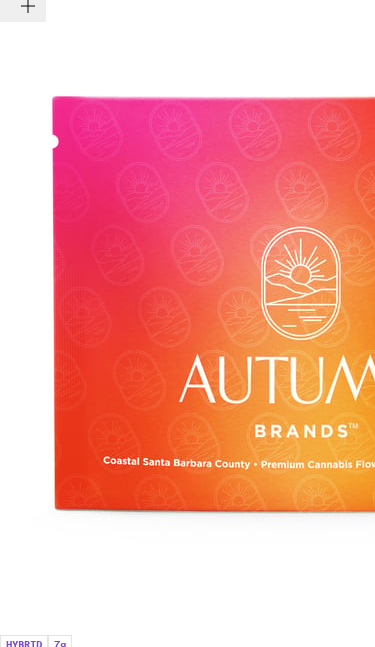 click 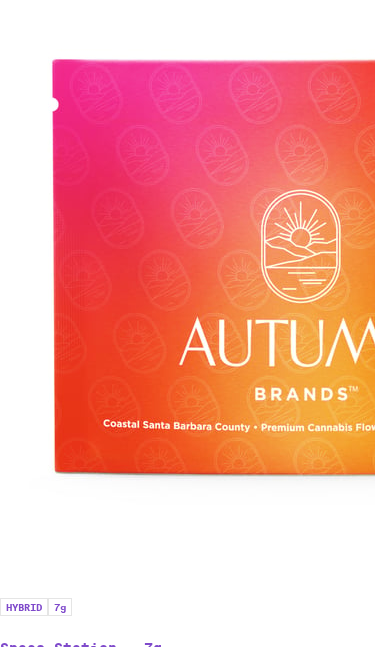 scroll, scrollTop: 1742, scrollLeft: 0, axis: vertical 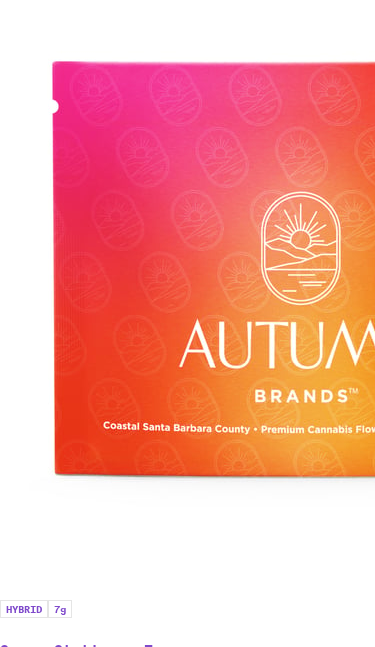 click on "Is Autumn Brands a good brand?" at bounding box center [187, 3295] 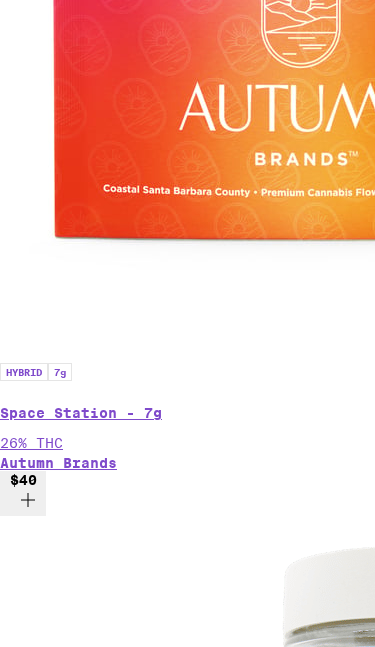 scroll, scrollTop: 1987, scrollLeft: 0, axis: vertical 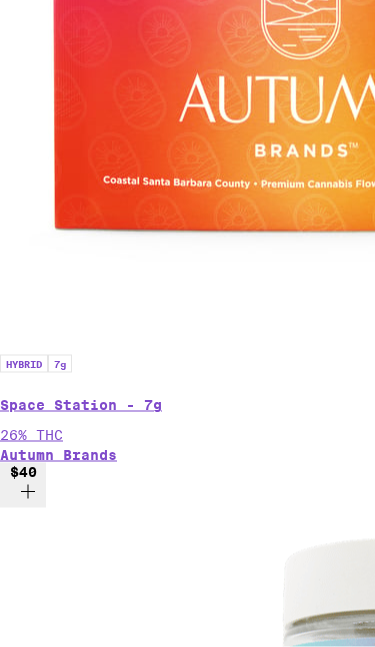 click on "Does Autumn Brands have good flowers?" at bounding box center (187, 3698) 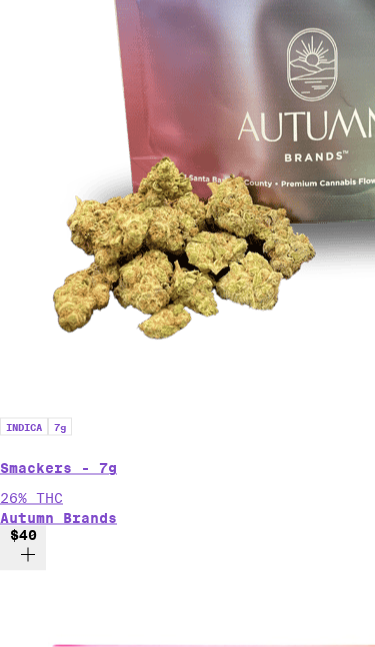 scroll, scrollTop: 1189, scrollLeft: 0, axis: vertical 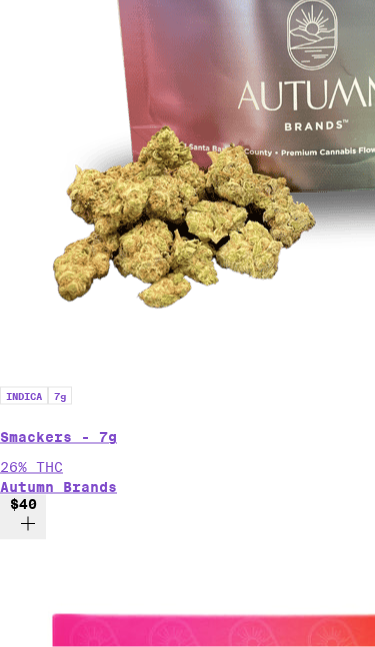 click 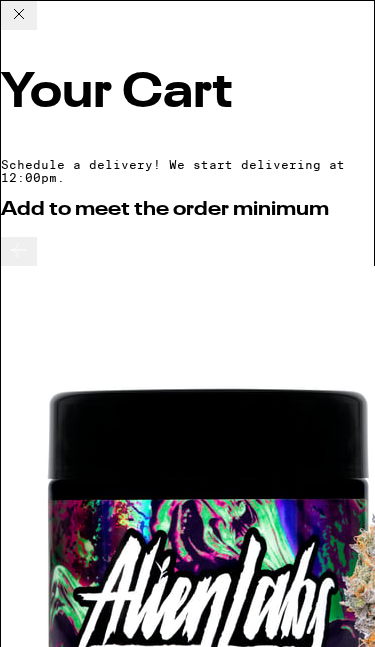click 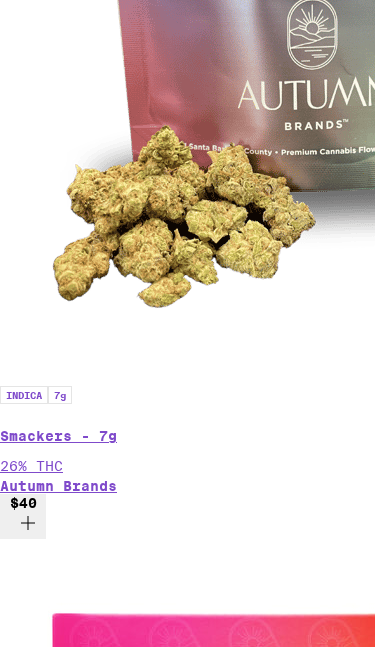 click 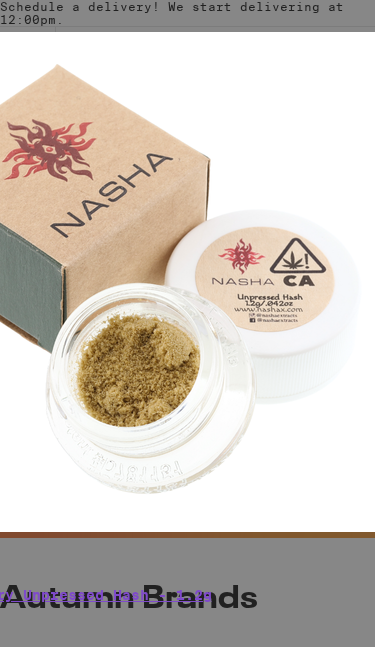 type on "Organic" 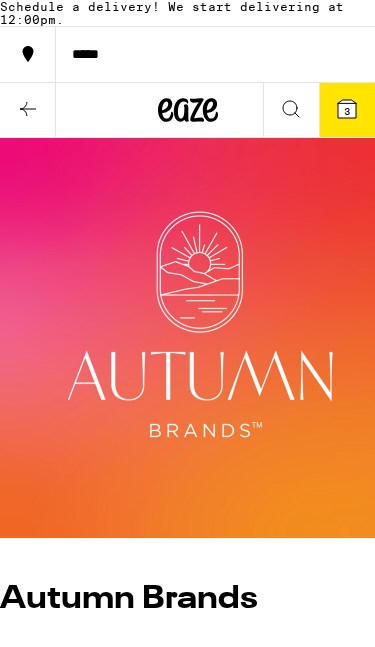 scroll, scrollTop: 207, scrollLeft: 0, axis: vertical 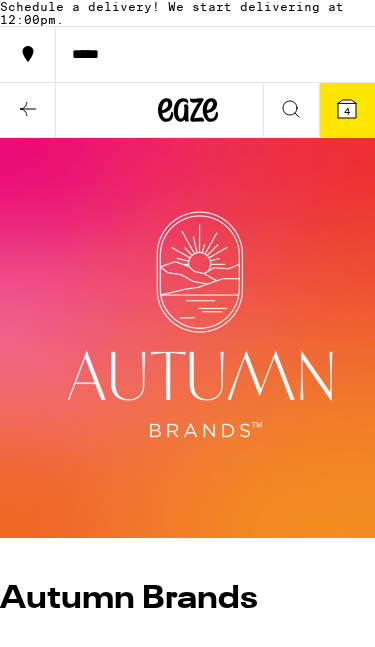click 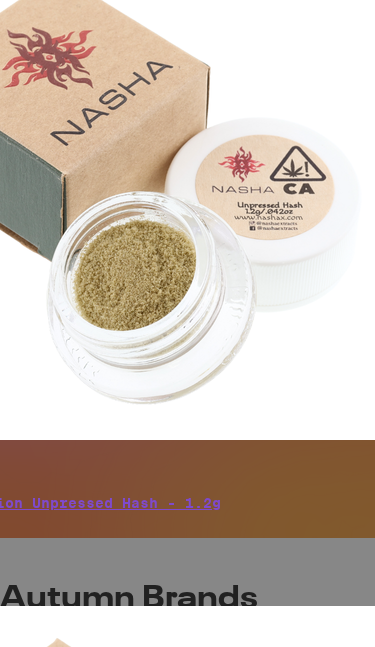 scroll, scrollTop: 2104, scrollLeft: 0, axis: vertical 